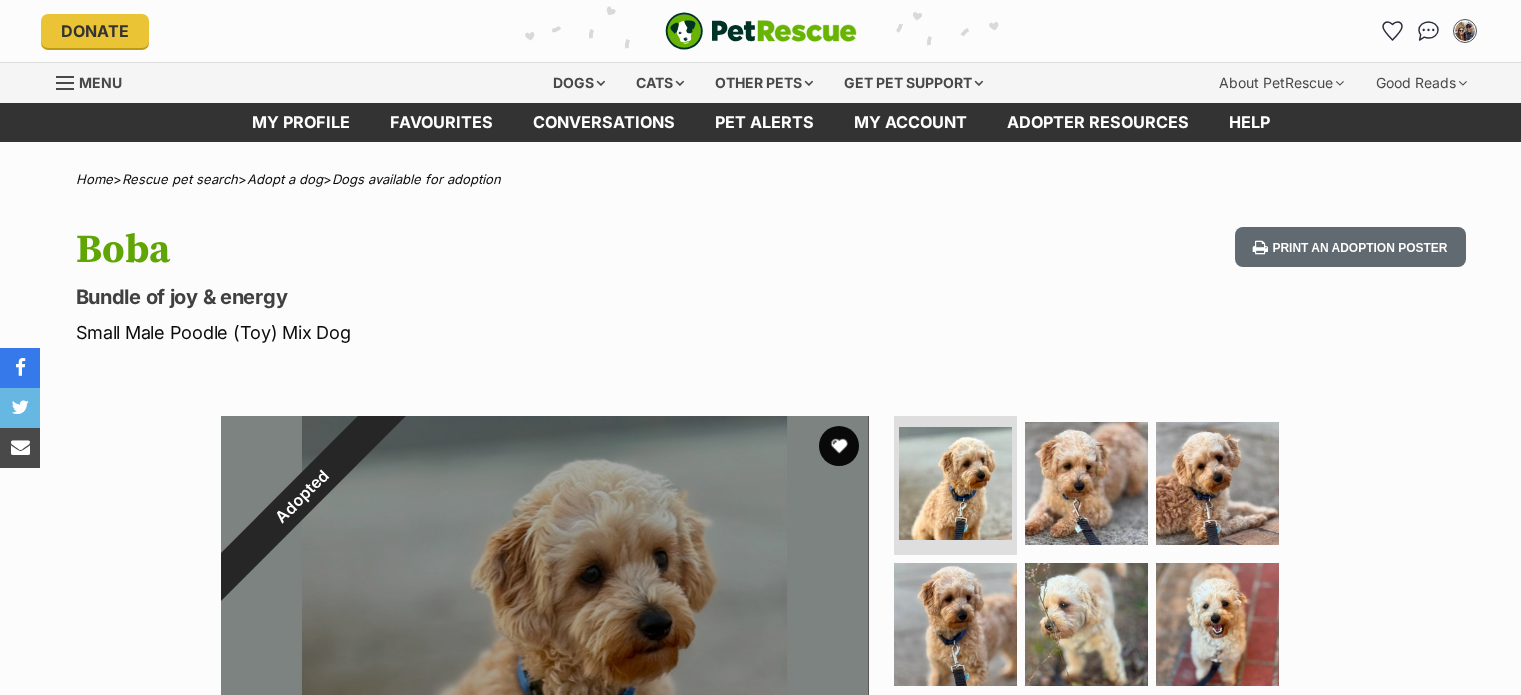 scroll, scrollTop: 0, scrollLeft: 0, axis: both 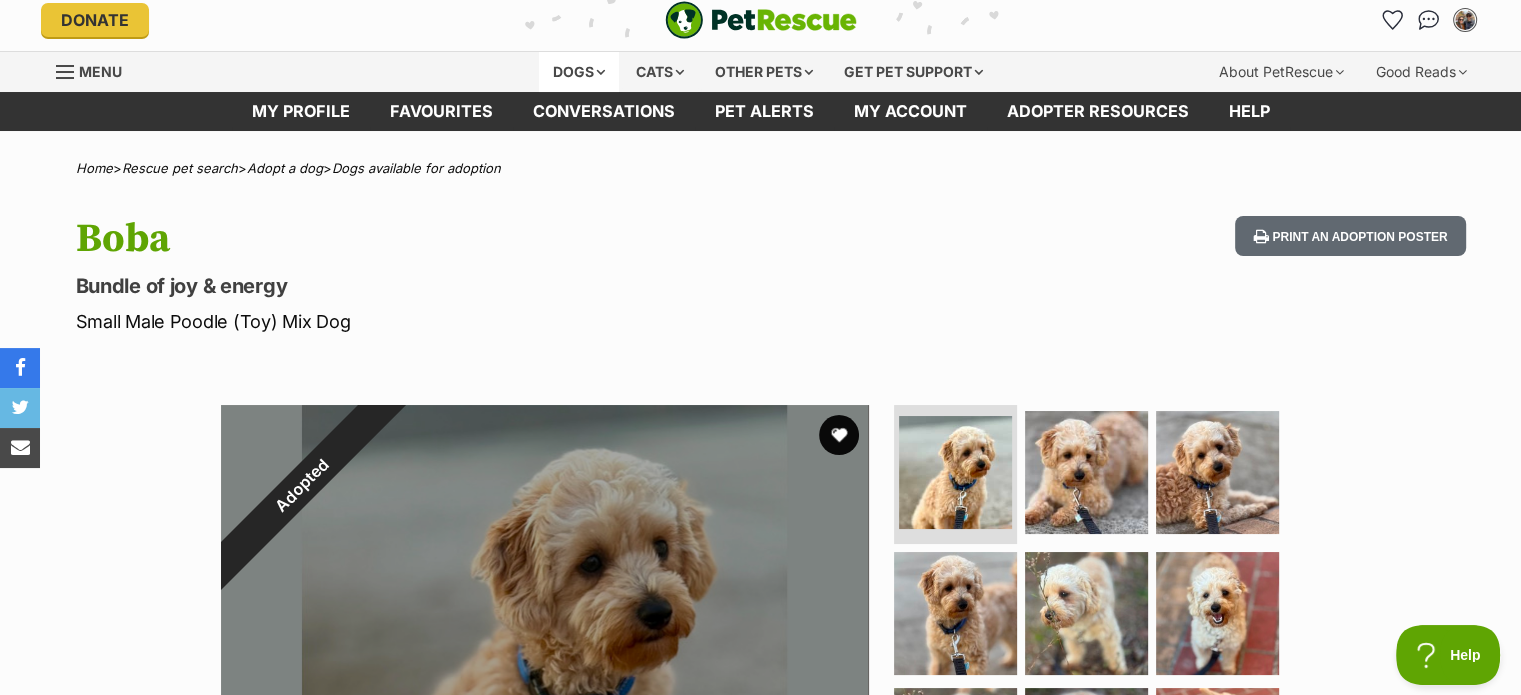 click on "Dogs" at bounding box center [579, 72] 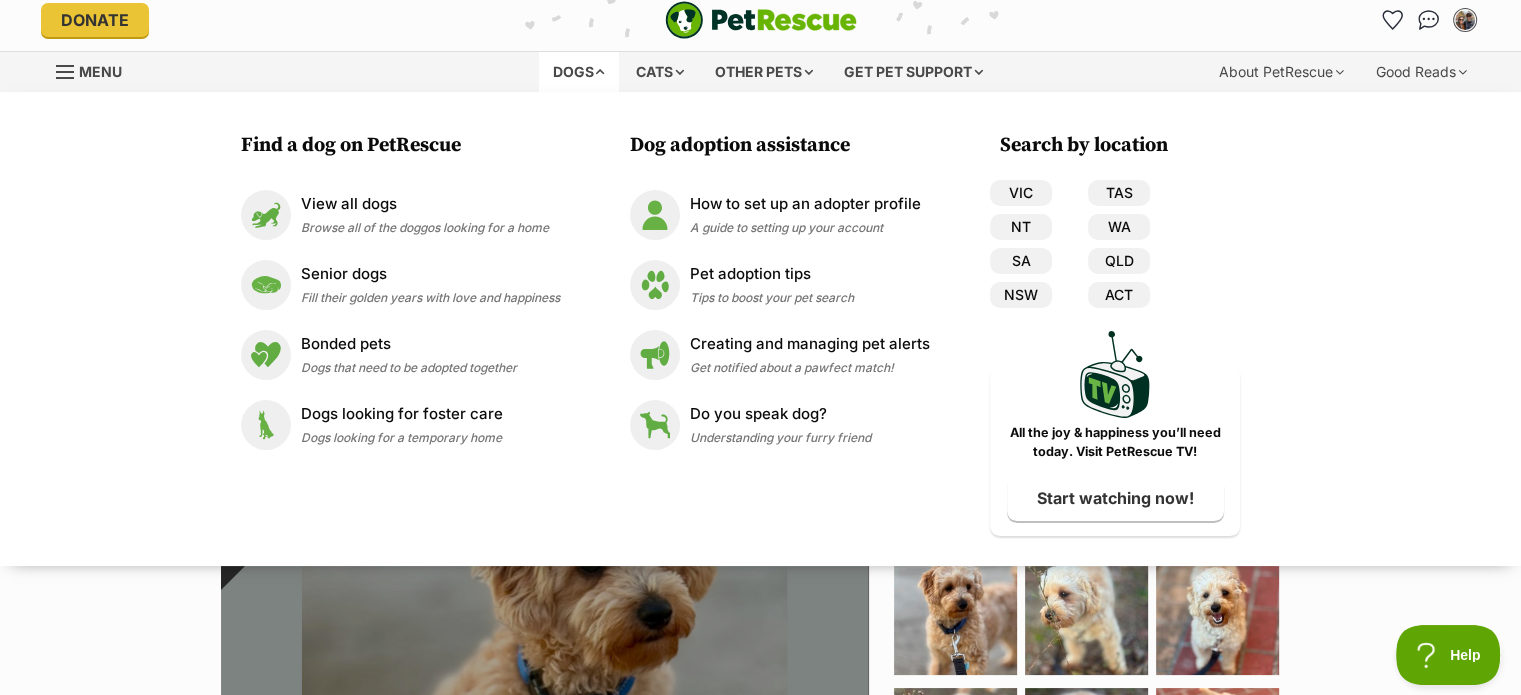 scroll, scrollTop: 0, scrollLeft: 0, axis: both 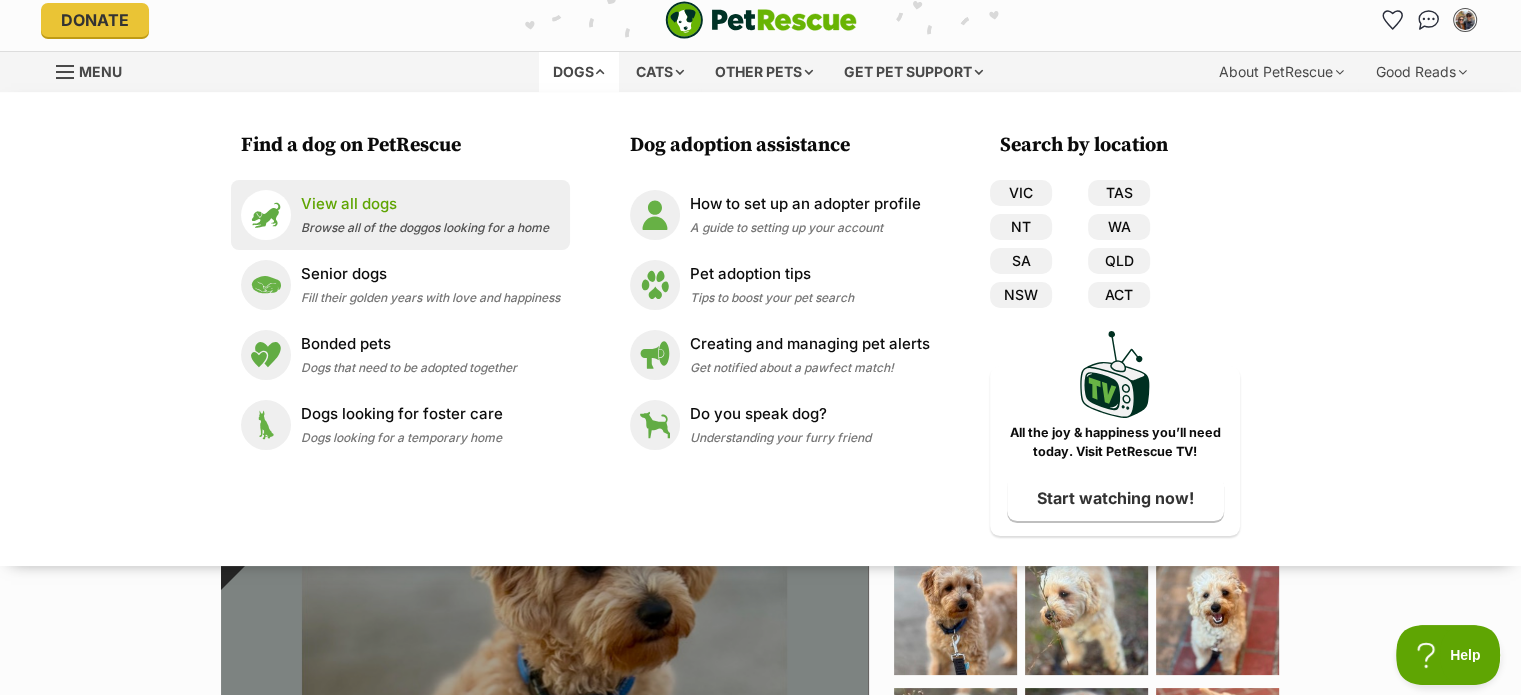 click on "View all dogs" at bounding box center [425, 204] 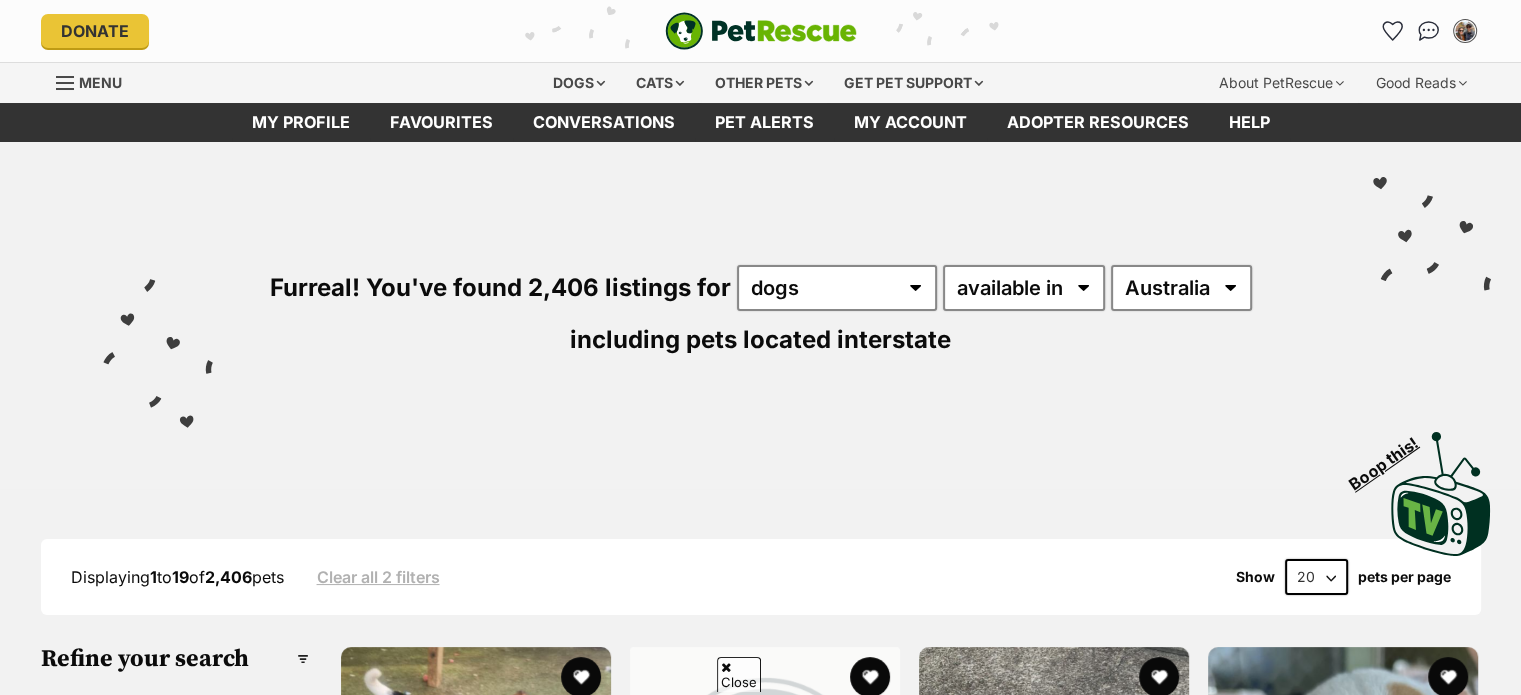 scroll, scrollTop: 444, scrollLeft: 0, axis: vertical 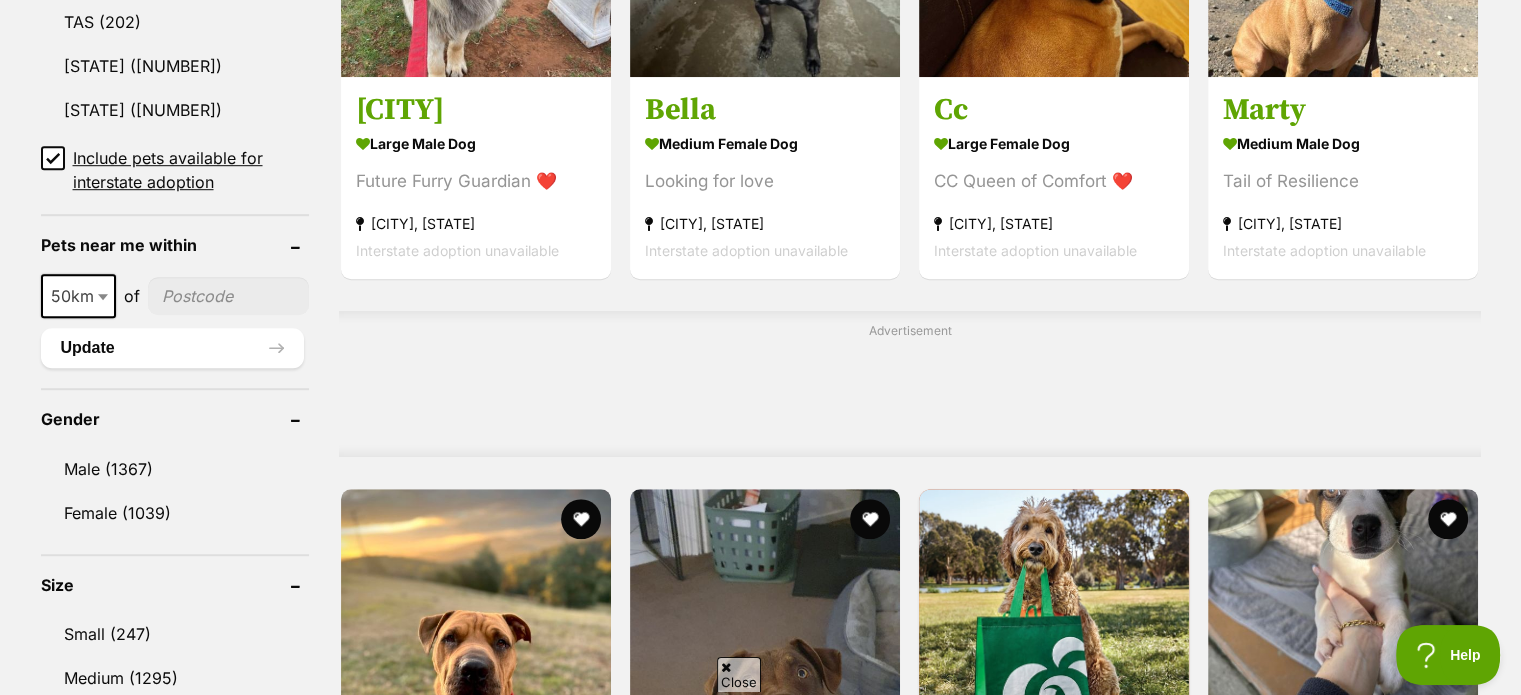 click 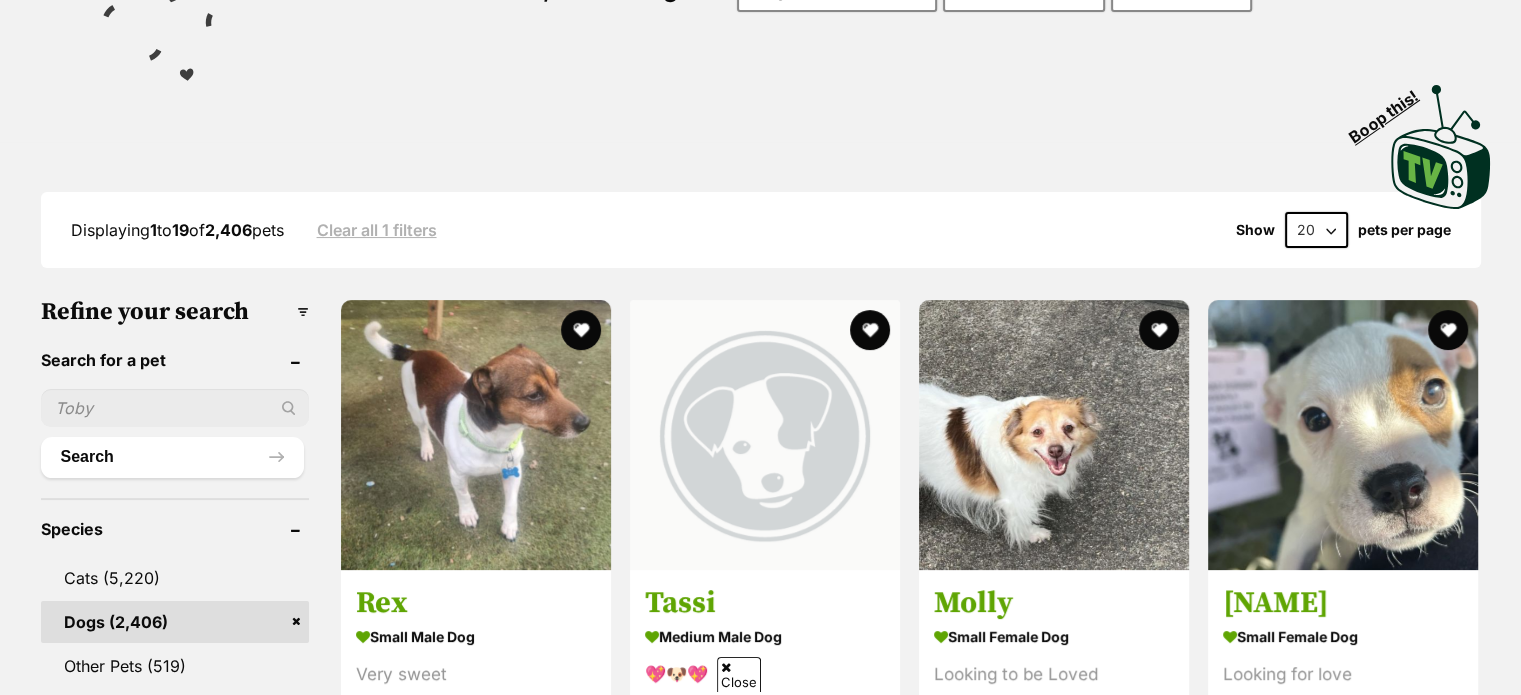 scroll, scrollTop: 606, scrollLeft: 0, axis: vertical 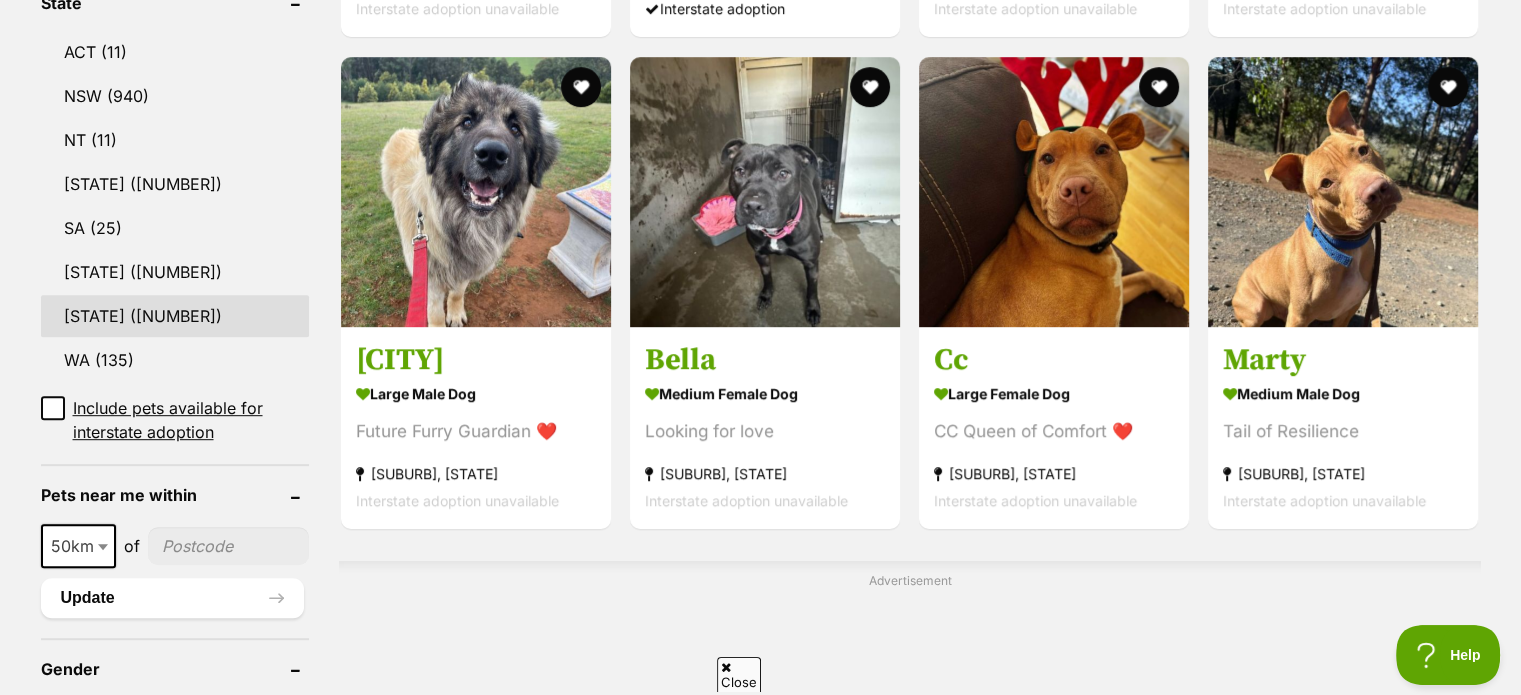 click on "VIC (674)" at bounding box center [175, 316] 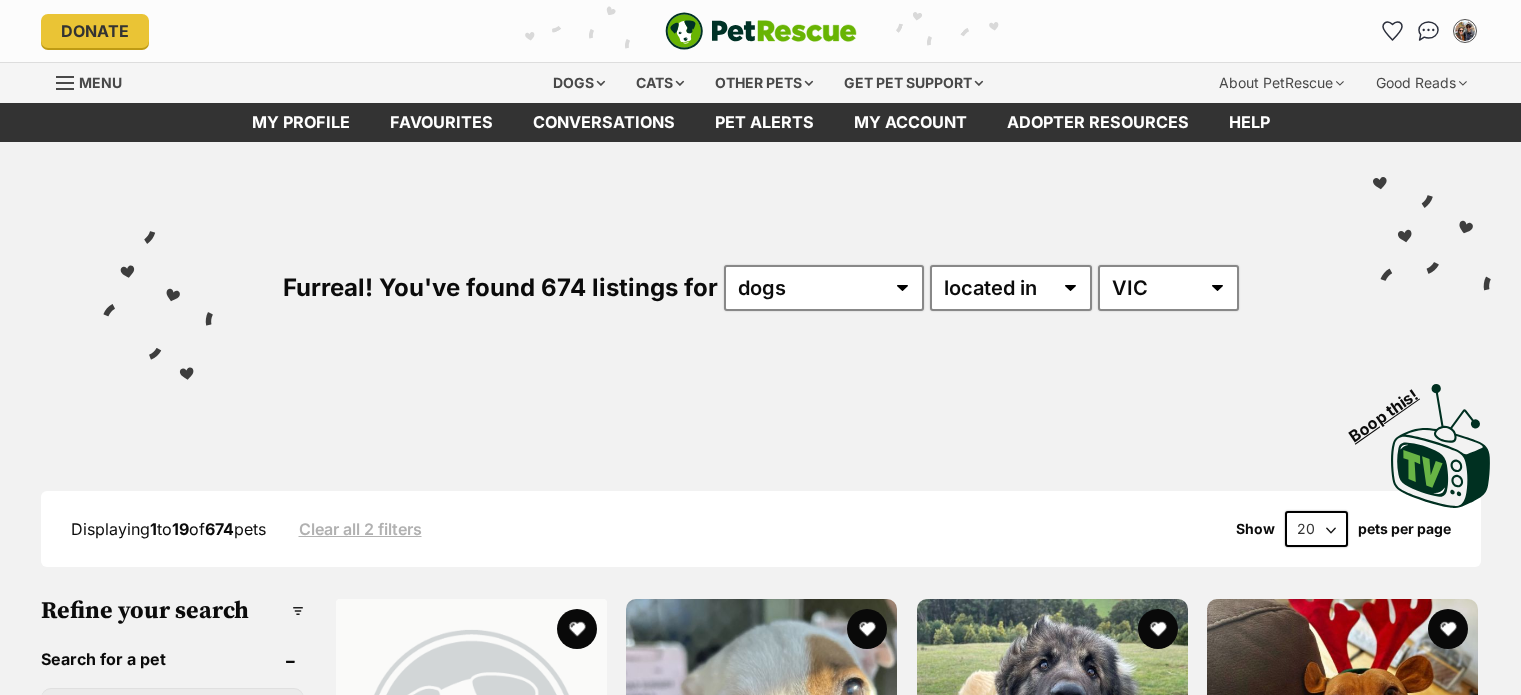 scroll, scrollTop: 0, scrollLeft: 0, axis: both 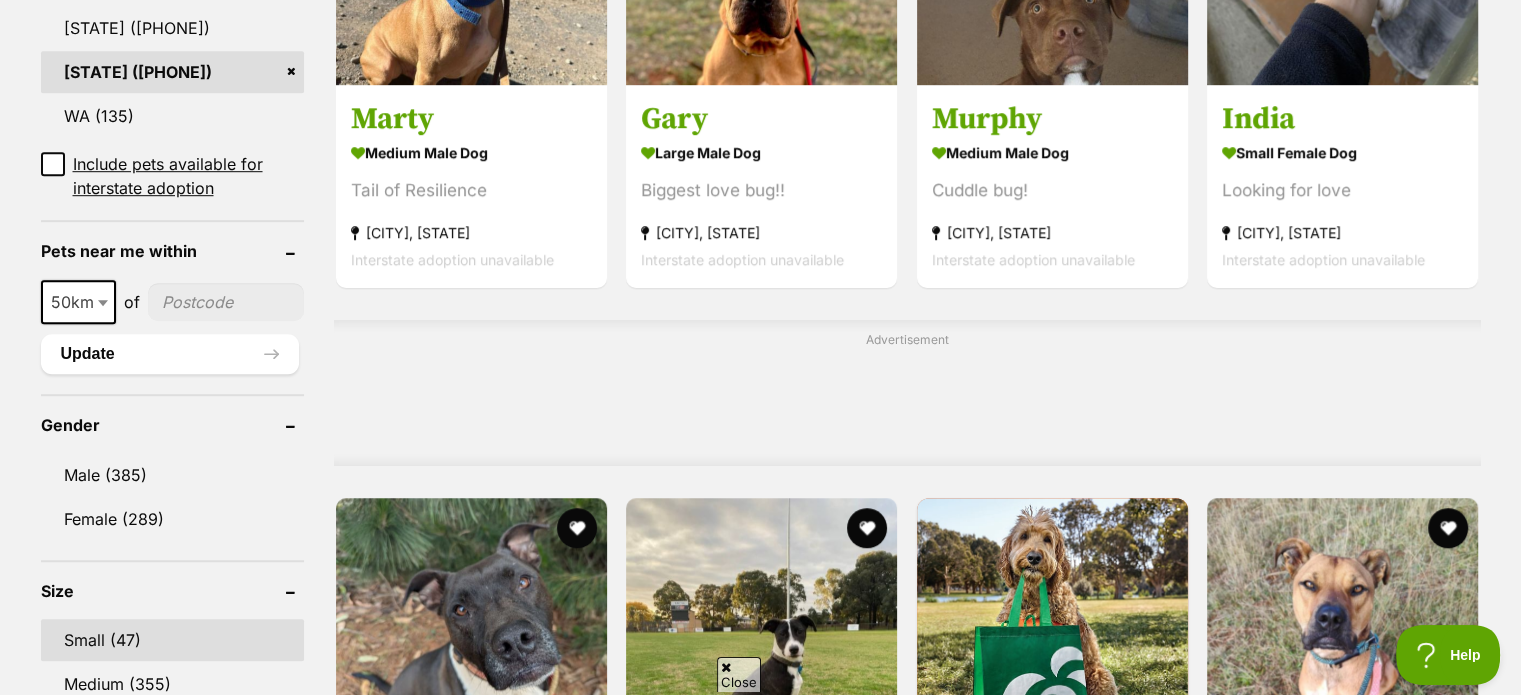 click on "Small (47)" at bounding box center (173, 640) 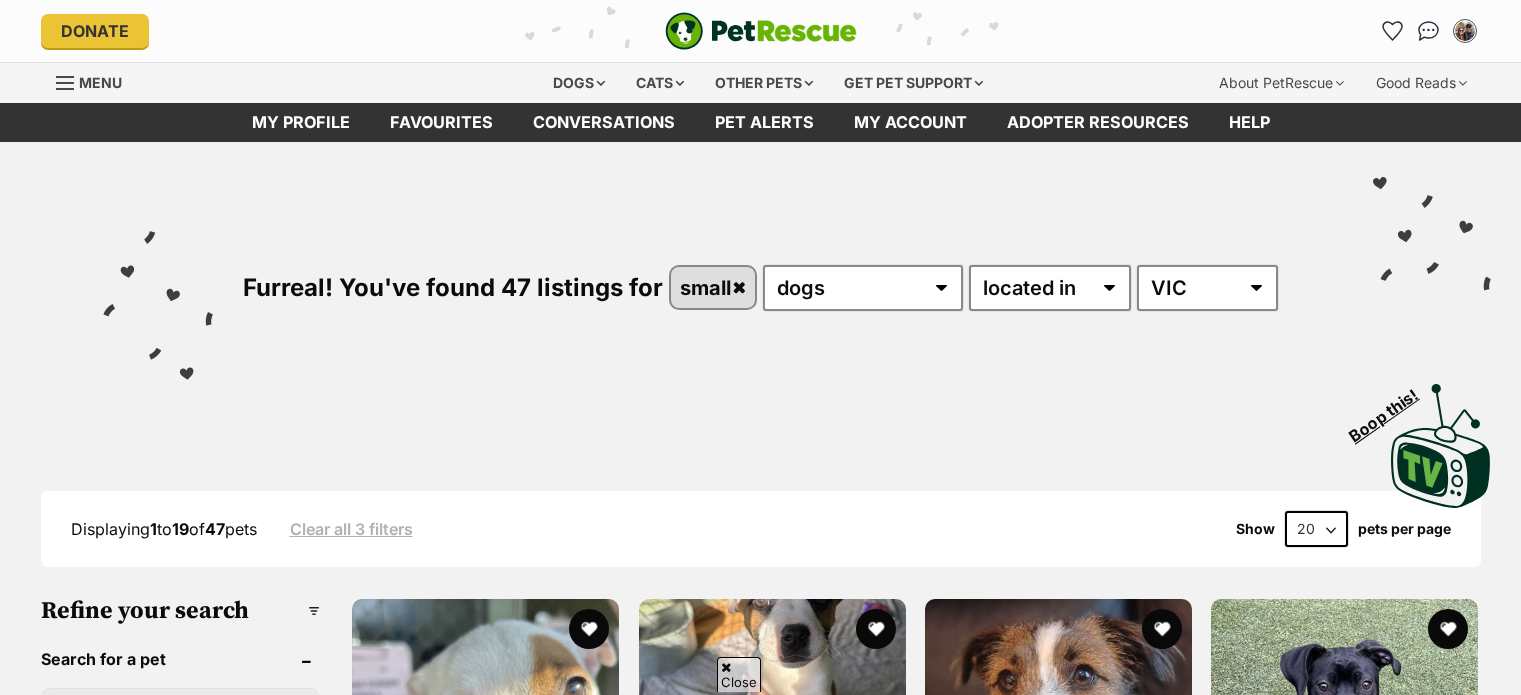 scroll, scrollTop: 795, scrollLeft: 0, axis: vertical 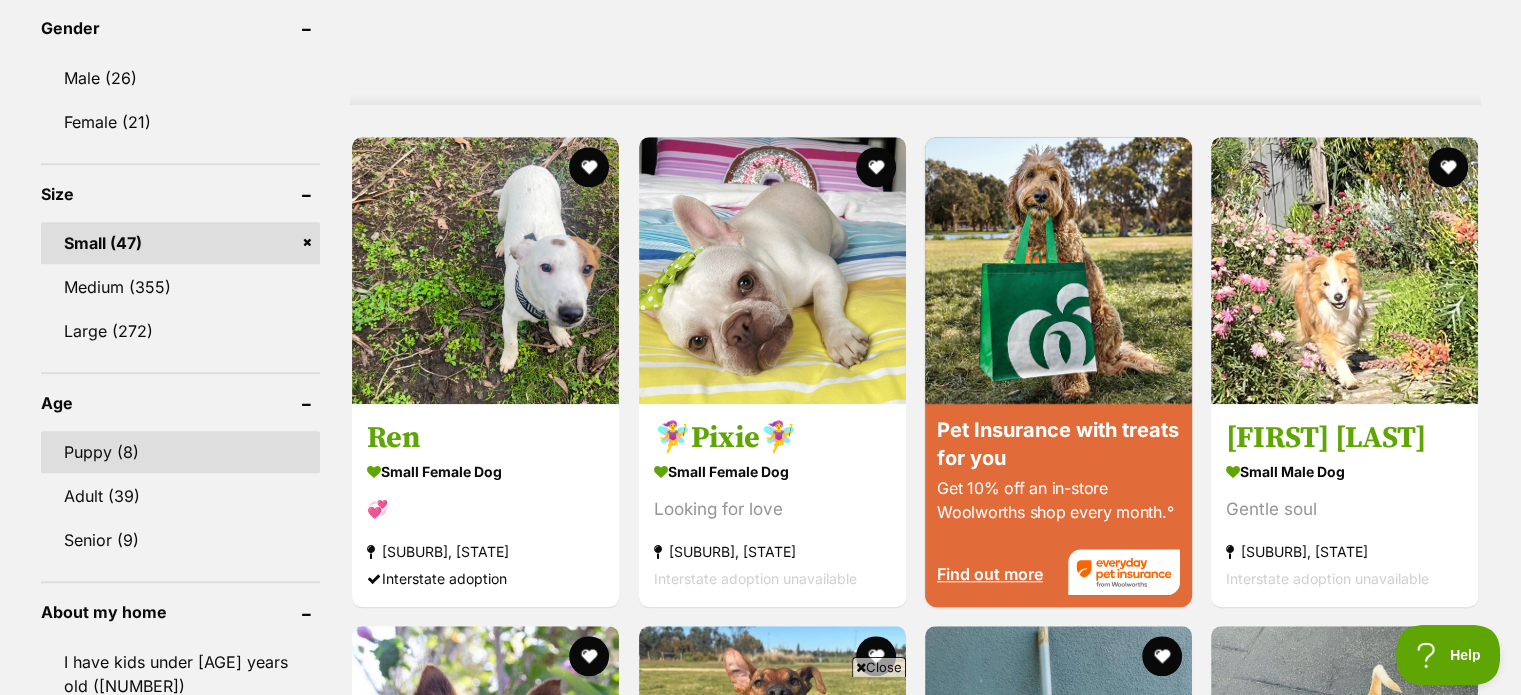 click on "Puppy (8)" at bounding box center (181, 452) 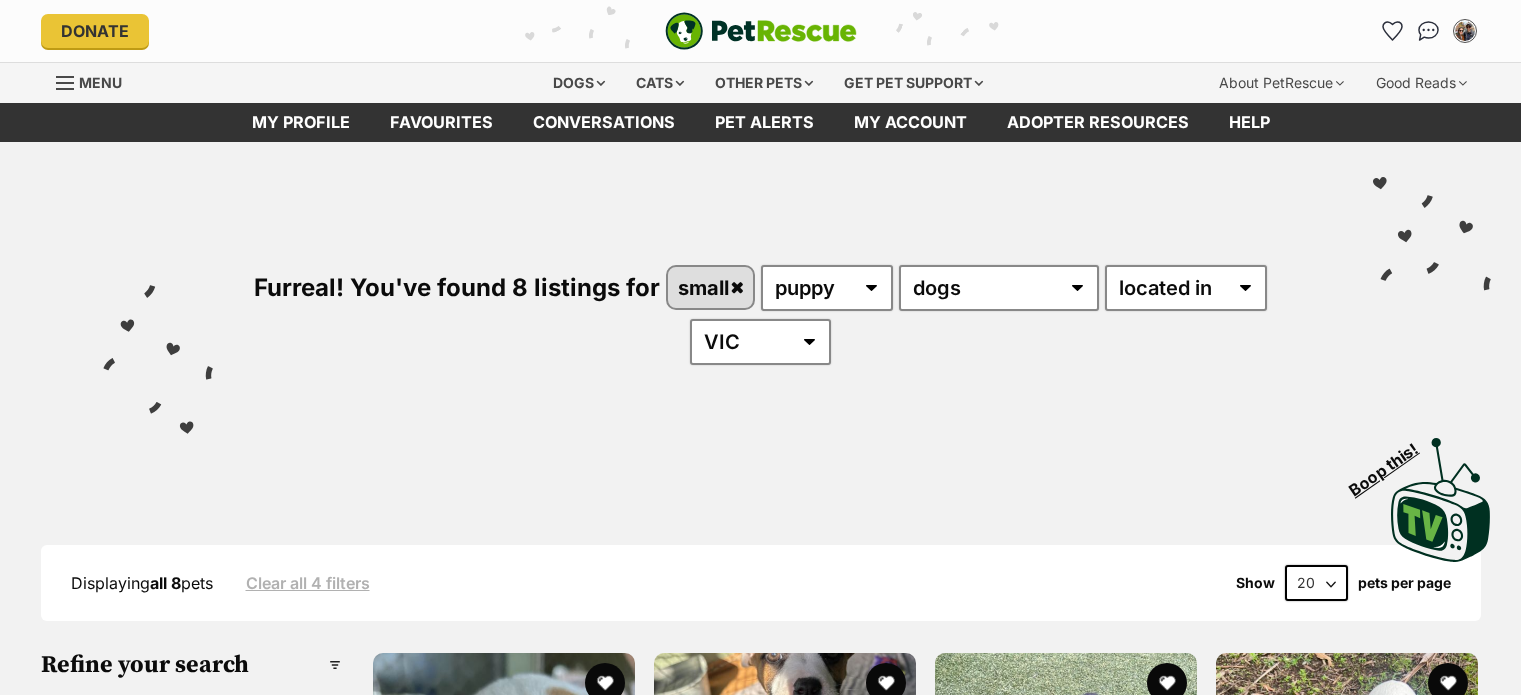 scroll, scrollTop: 590, scrollLeft: 0, axis: vertical 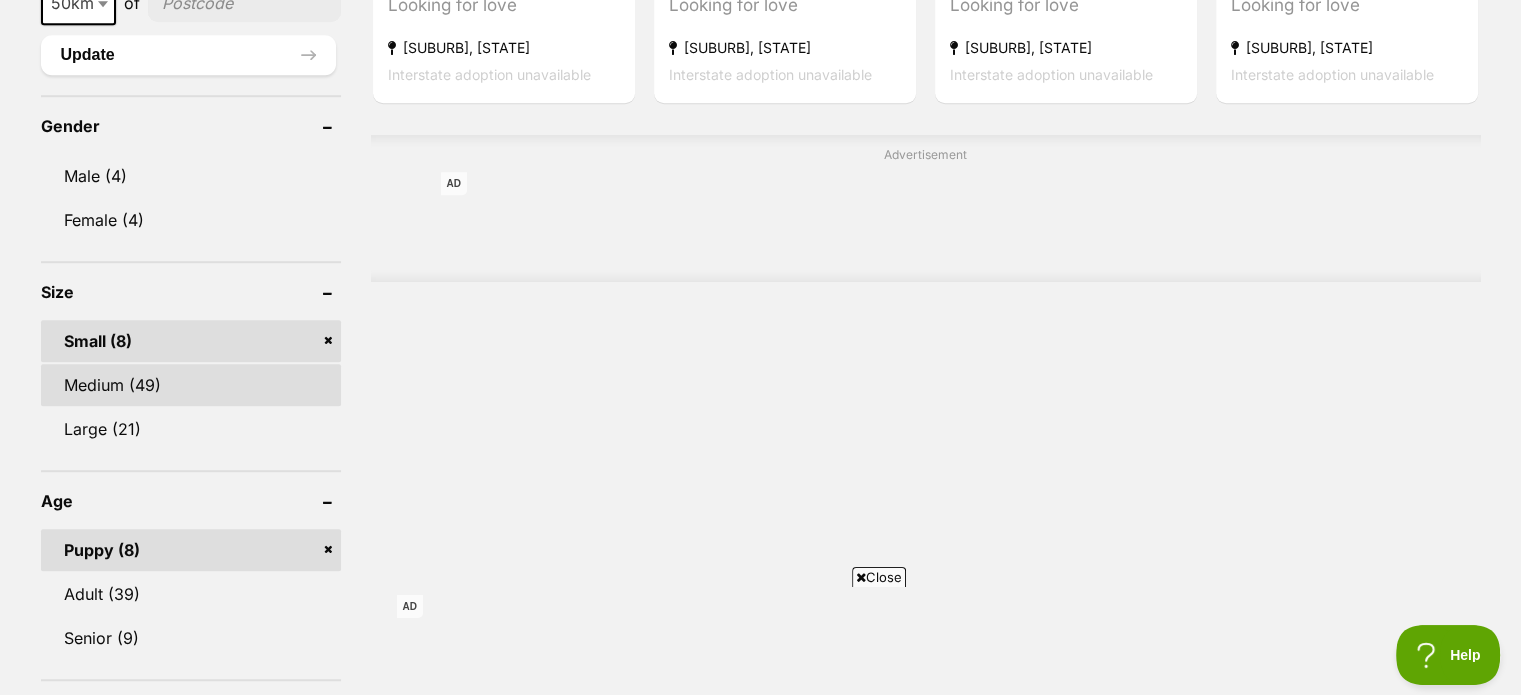 click on "Medium (49)" at bounding box center (191, 385) 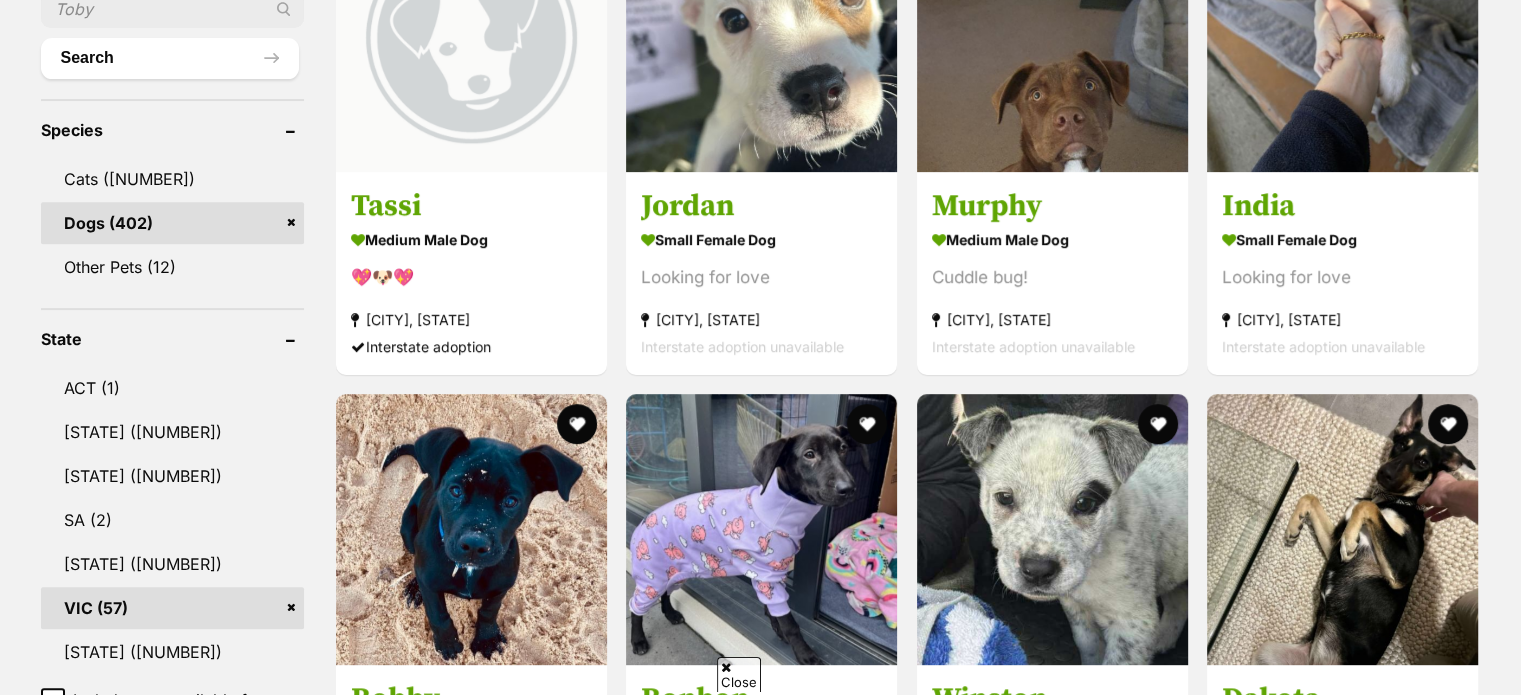 scroll, scrollTop: 1456, scrollLeft: 0, axis: vertical 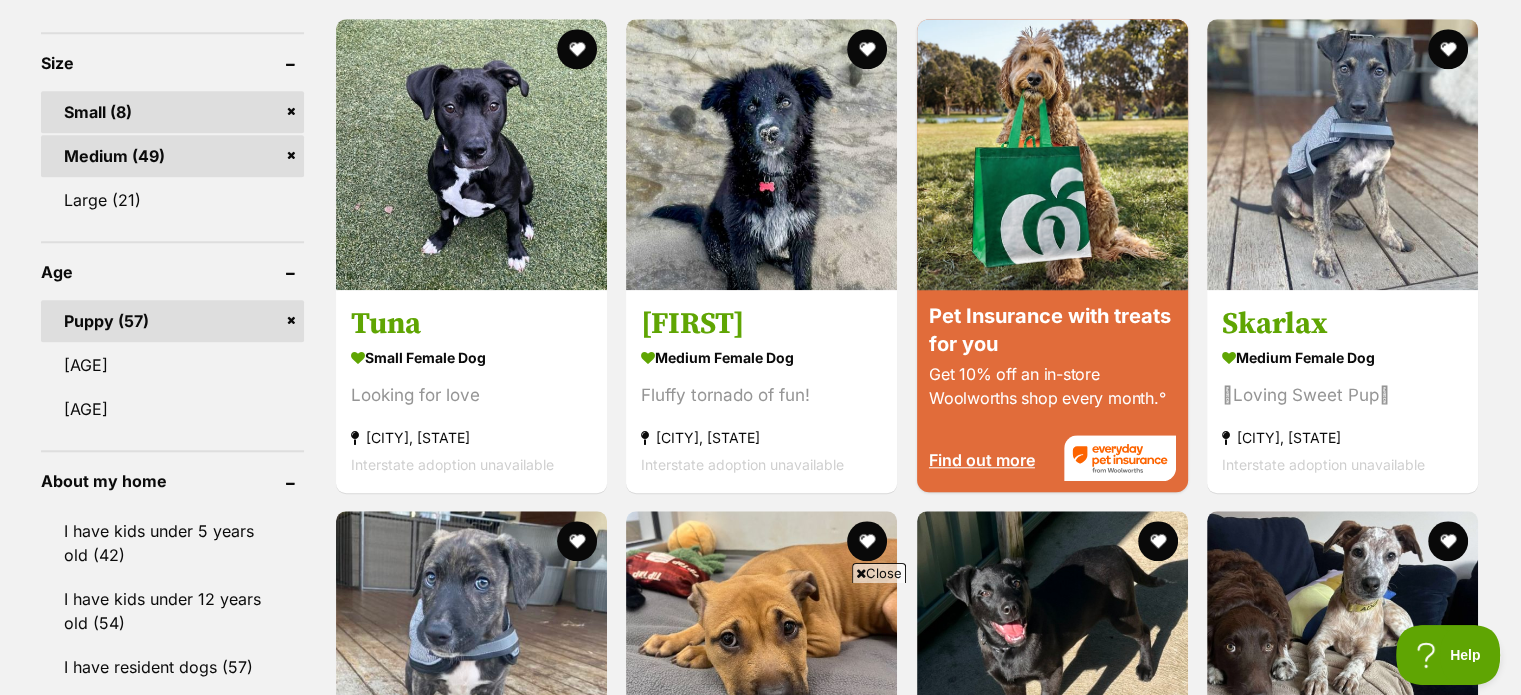 click on "Medium (49)" at bounding box center (173, 156) 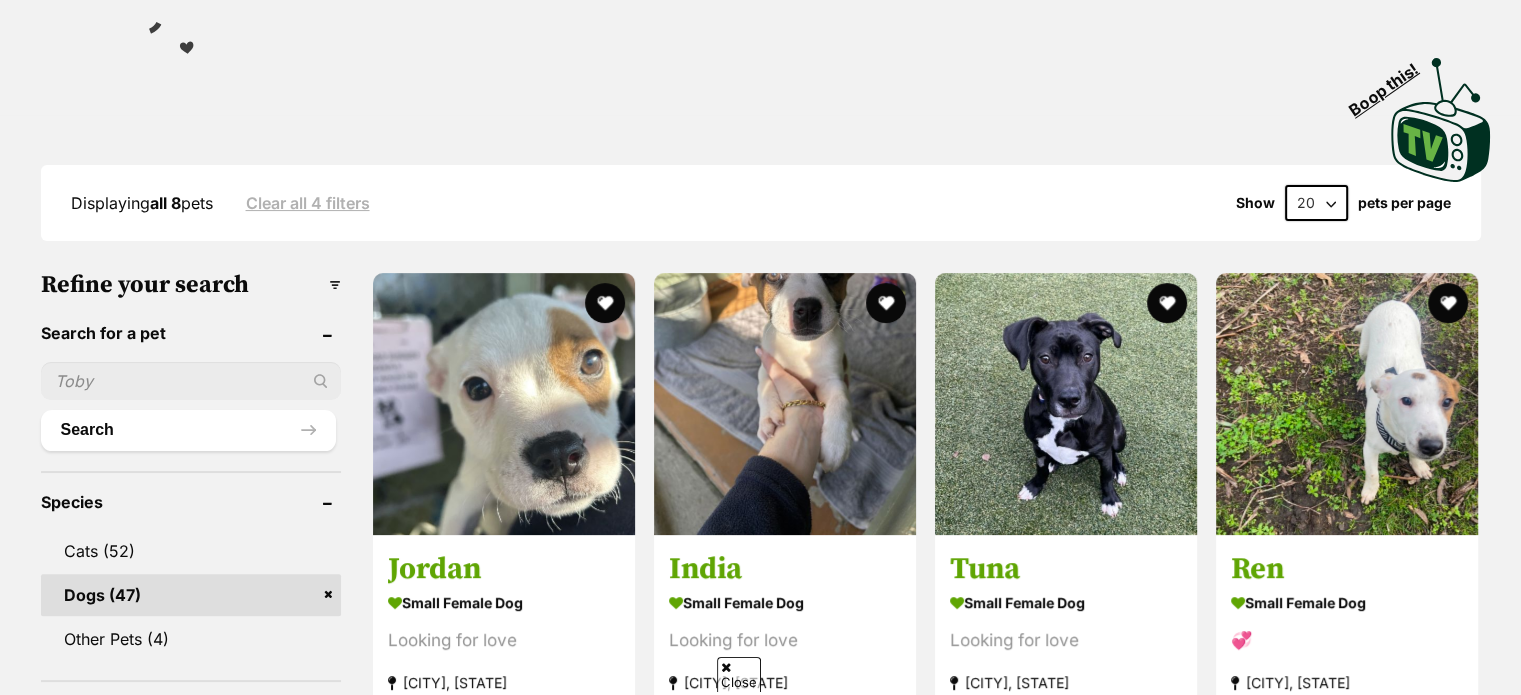 scroll, scrollTop: 770, scrollLeft: 0, axis: vertical 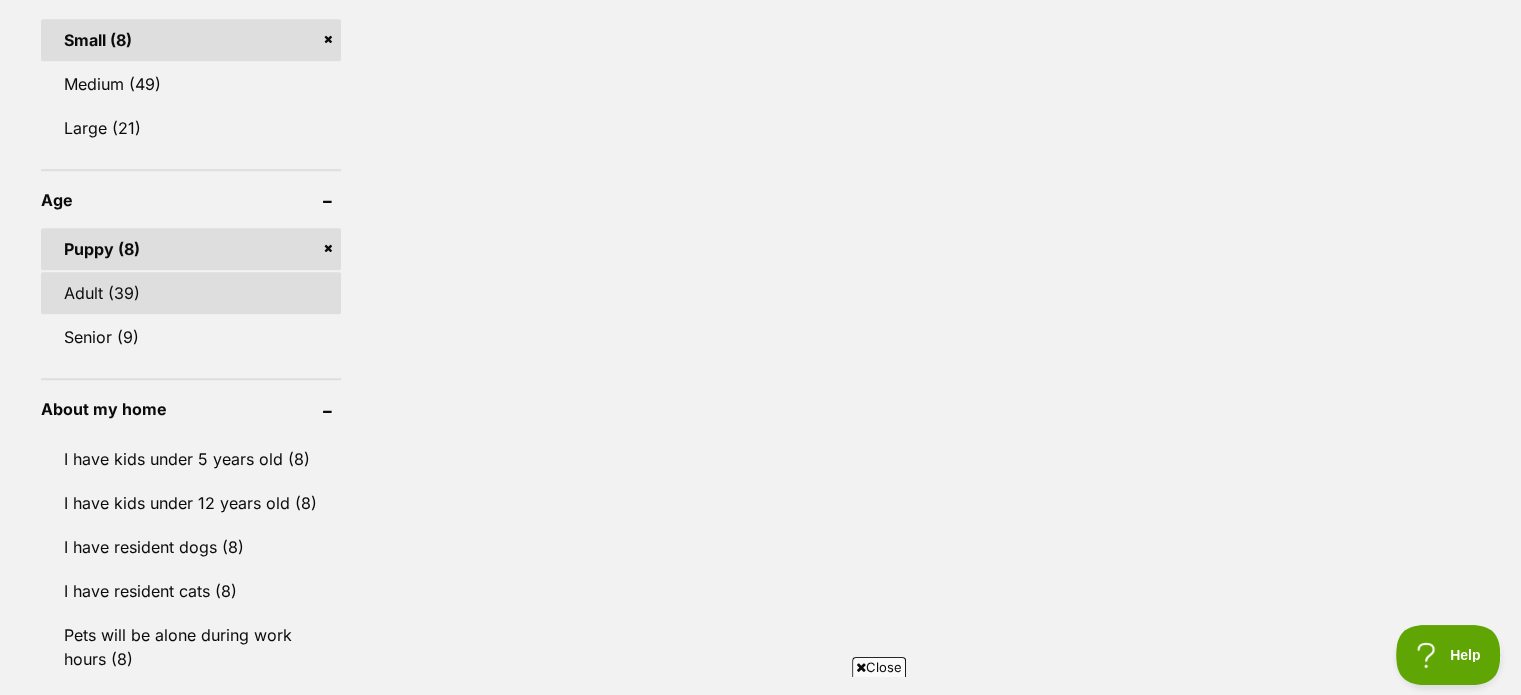 click on "Adult (39)" at bounding box center (191, 293) 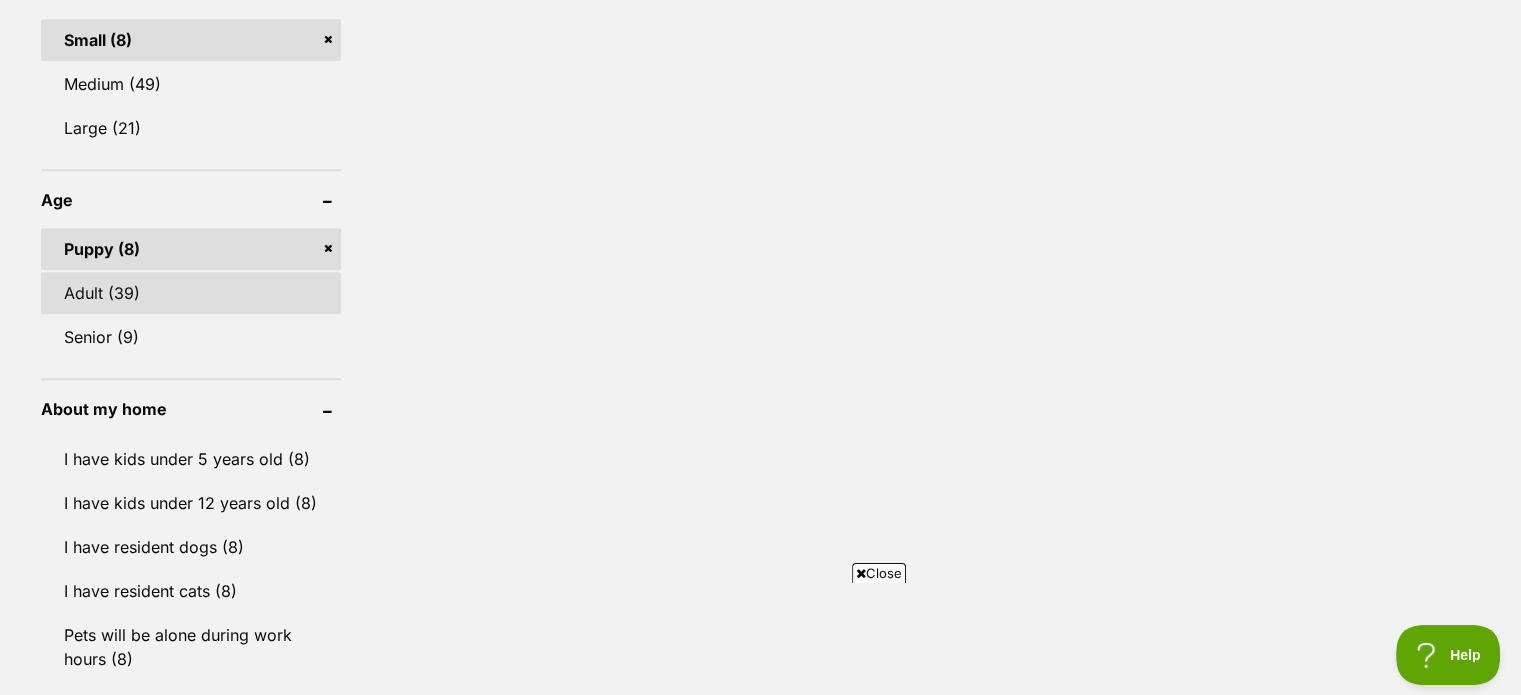 scroll, scrollTop: 0, scrollLeft: 0, axis: both 